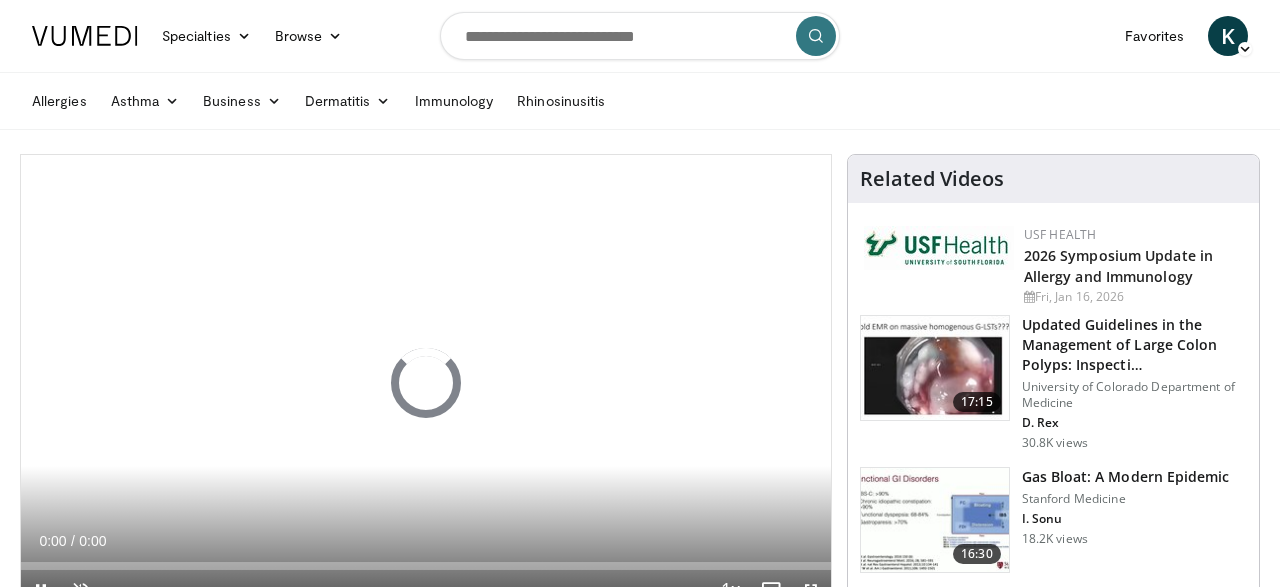 scroll, scrollTop: 0, scrollLeft: 0, axis: both 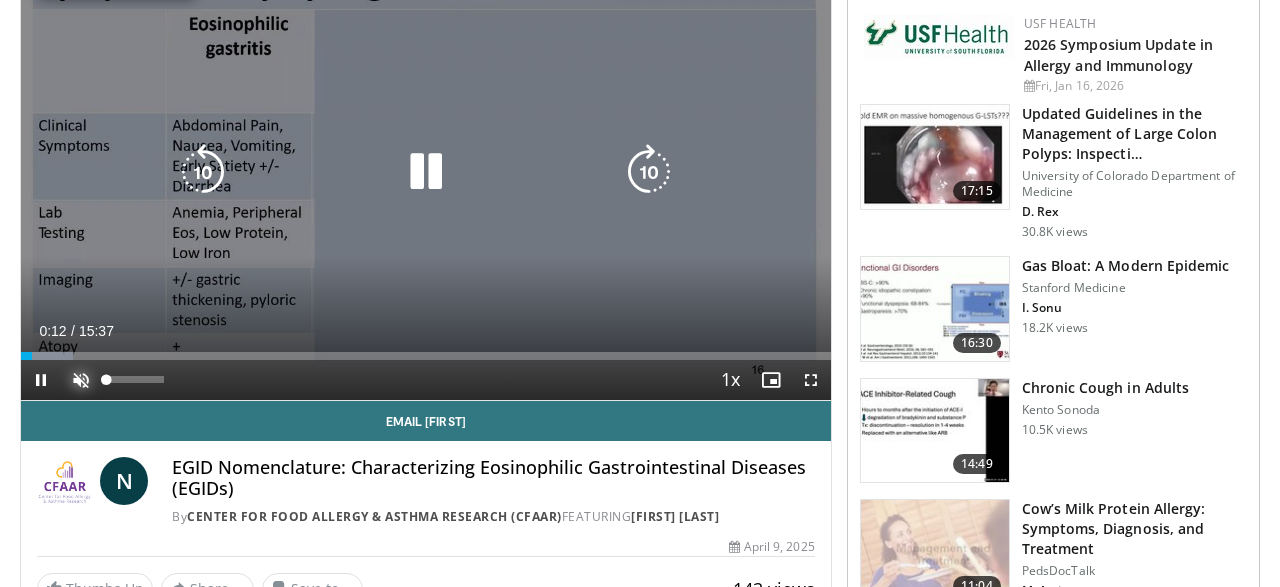 click at bounding box center (81, 380) 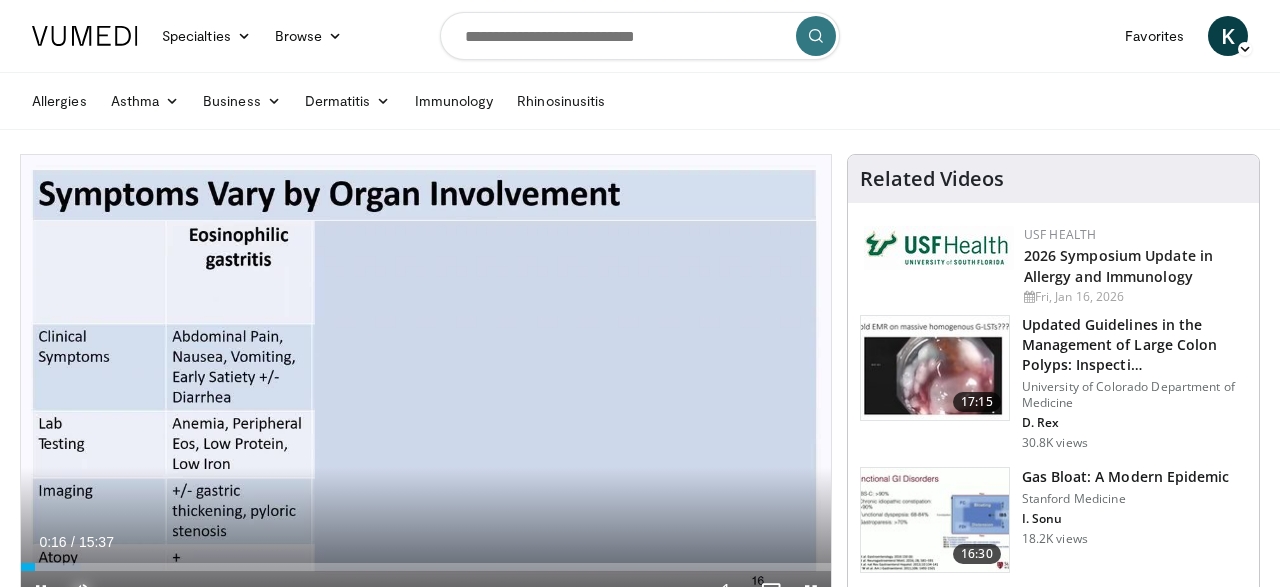 scroll, scrollTop: 105, scrollLeft: 0, axis: vertical 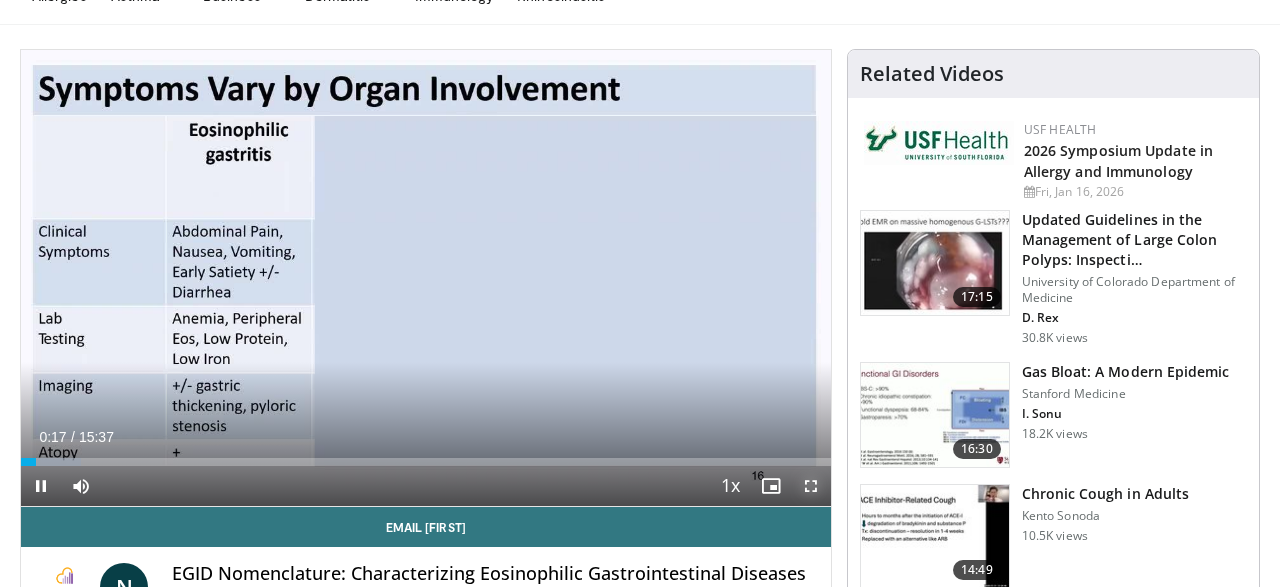 click at bounding box center [811, 486] 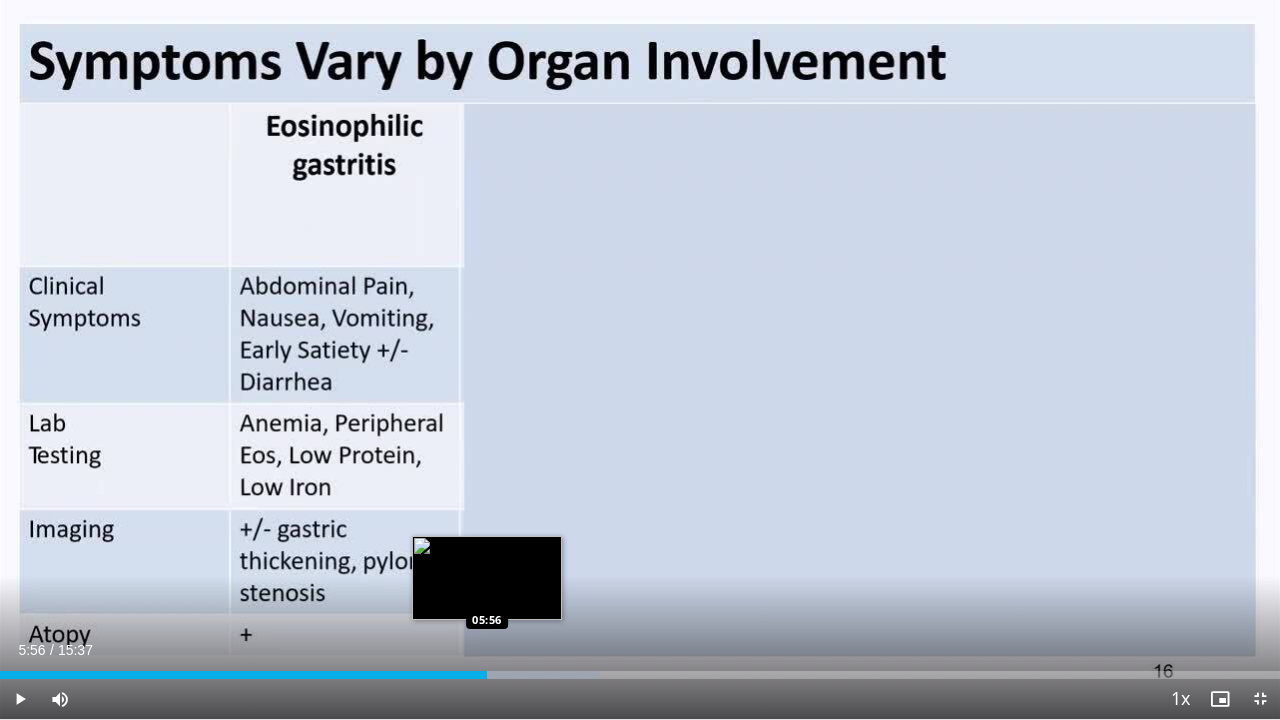 click on "Loaded :  46.89% 05:56 05:56" at bounding box center (640, 675) 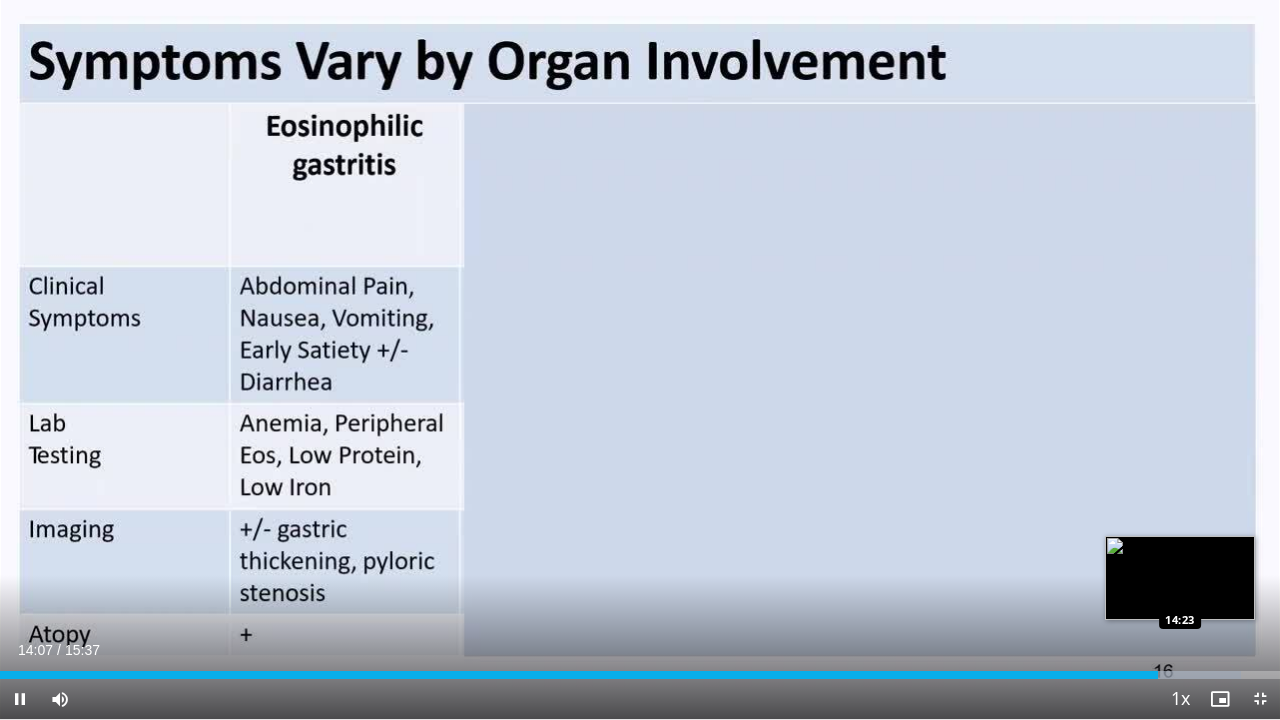 click on "Loaded :  96.97% 14:07 14:23" at bounding box center [640, 675] 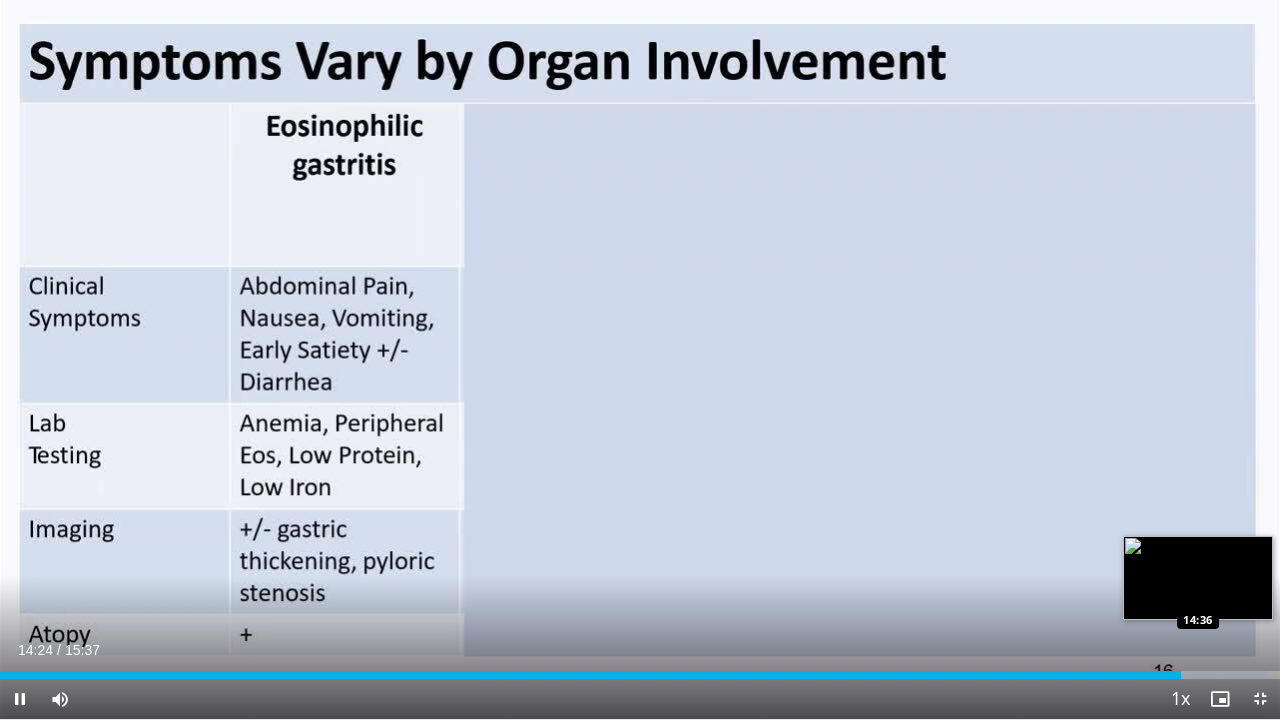 click at bounding box center [1205, 675] 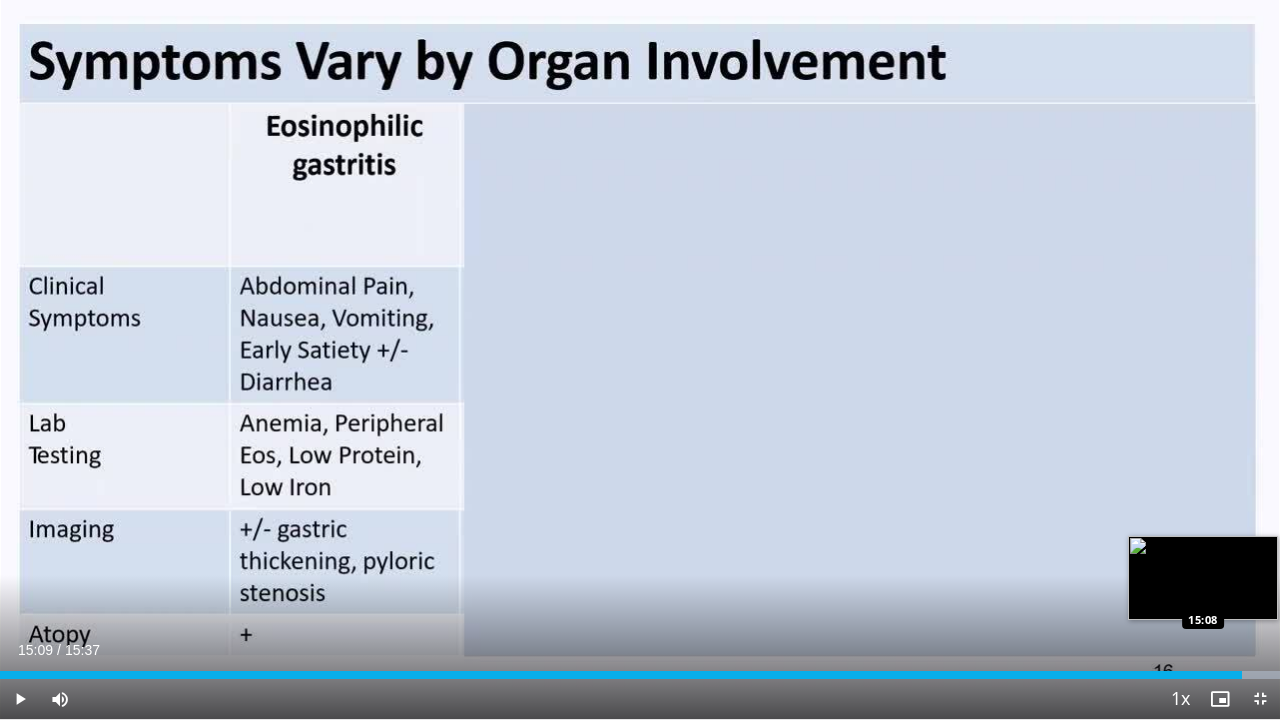 click at bounding box center (1219, 675) 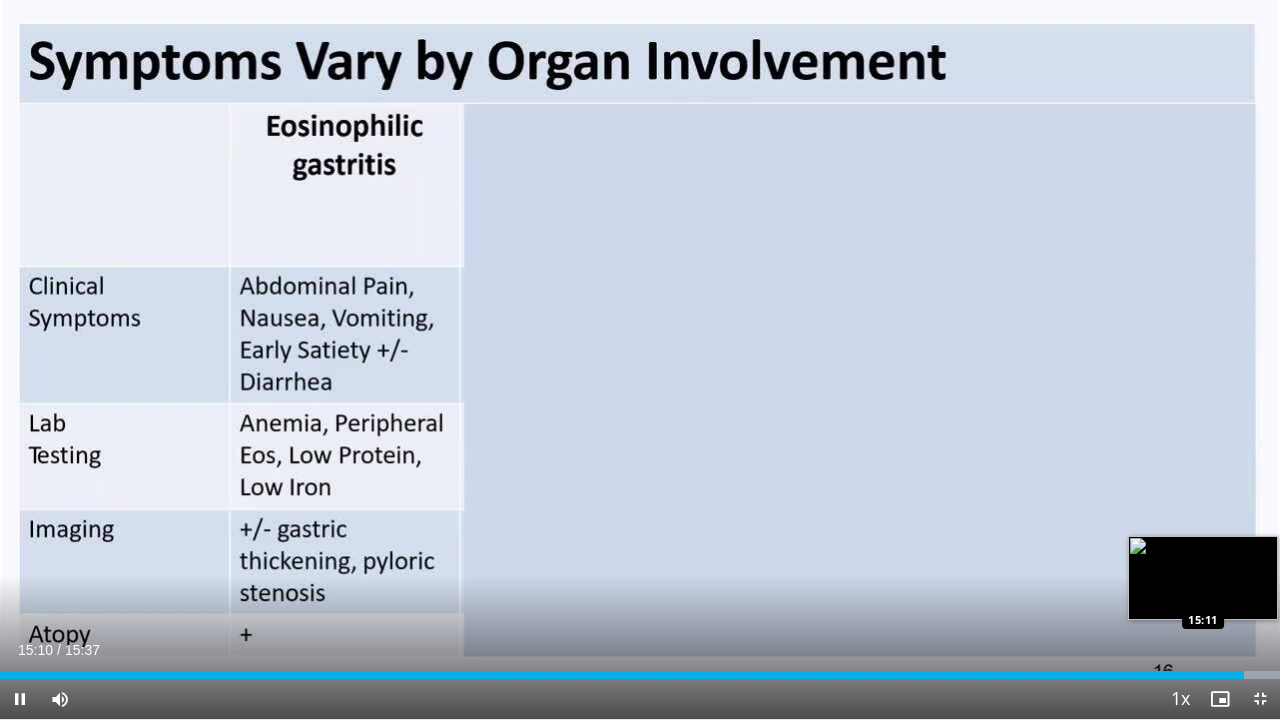 click at bounding box center [1219, 675] 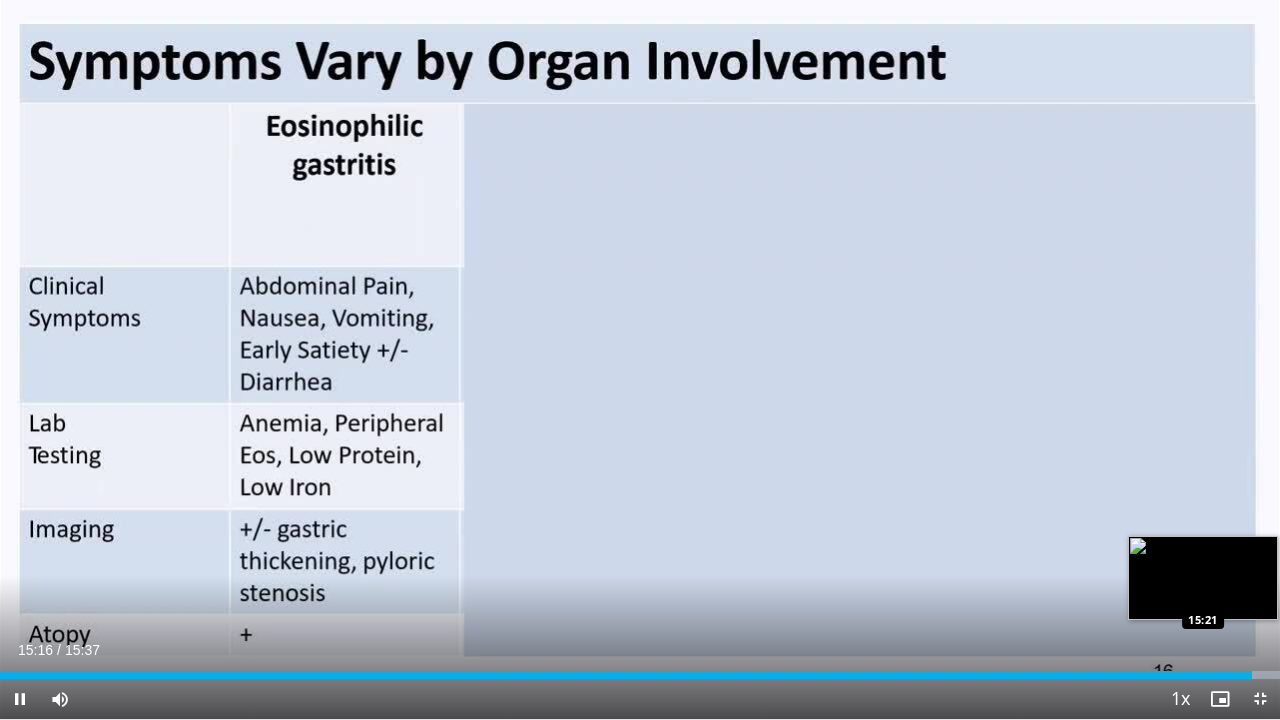 click on "**********" at bounding box center (640, 360) 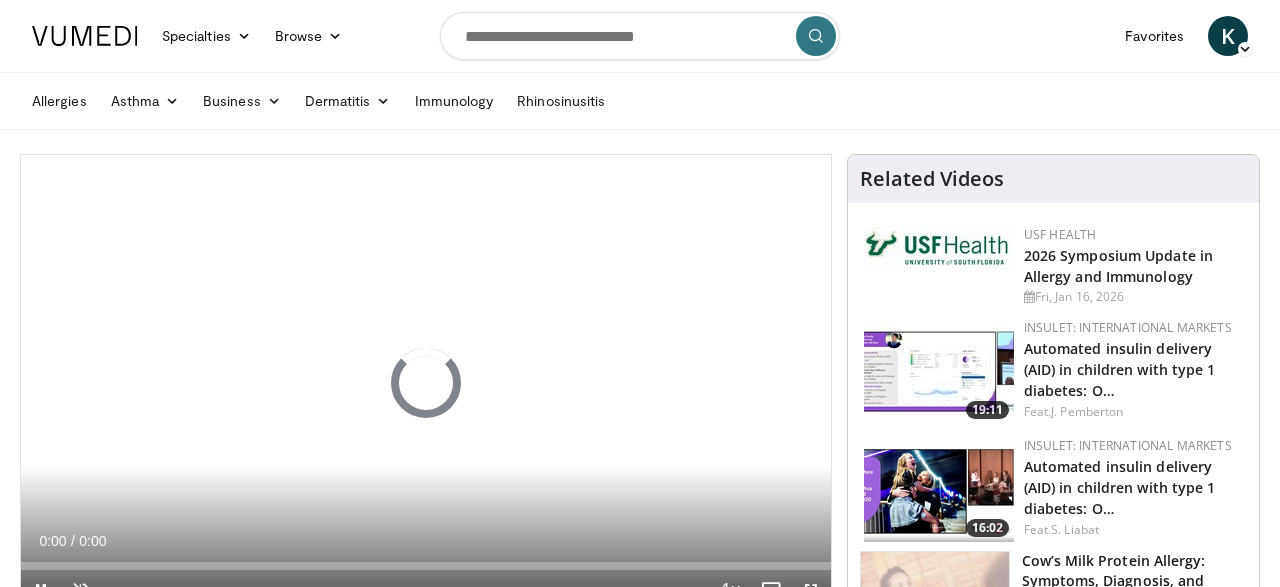 scroll, scrollTop: 0, scrollLeft: 0, axis: both 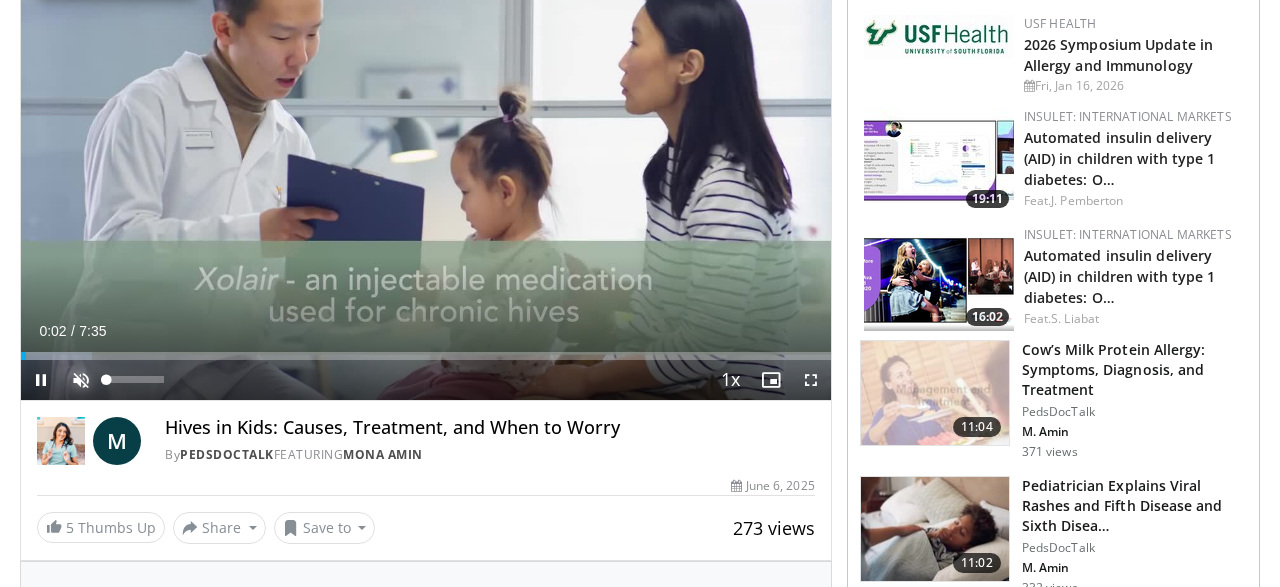 drag, startPoint x: 80, startPoint y: 375, endPoint x: 92, endPoint y: 372, distance: 12.369317 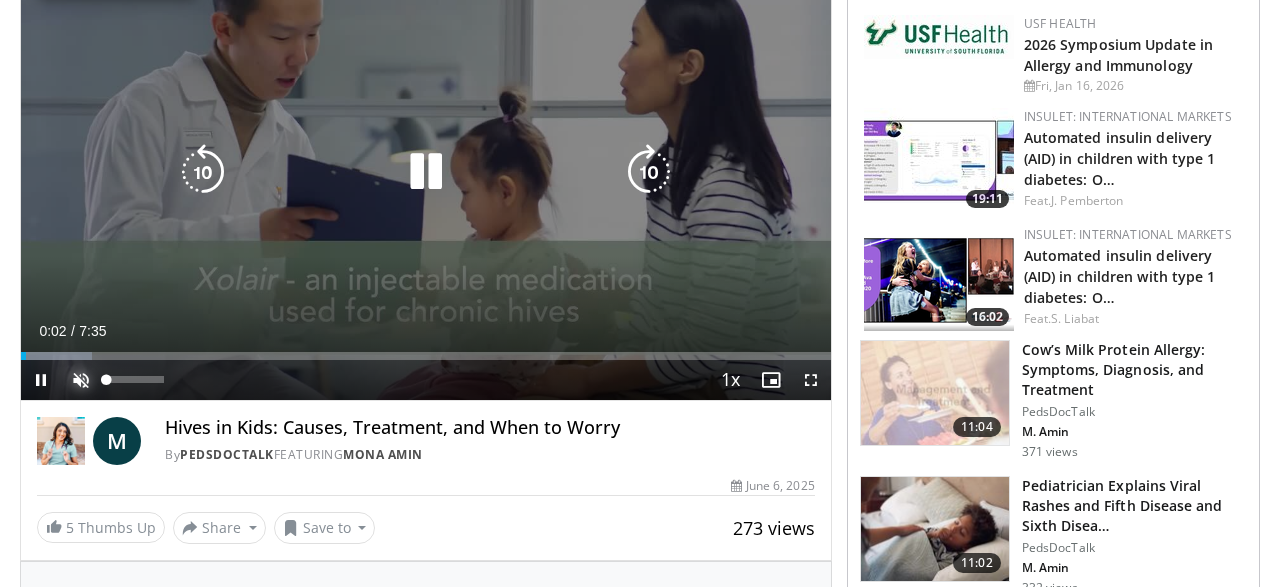 click at bounding box center (81, 380) 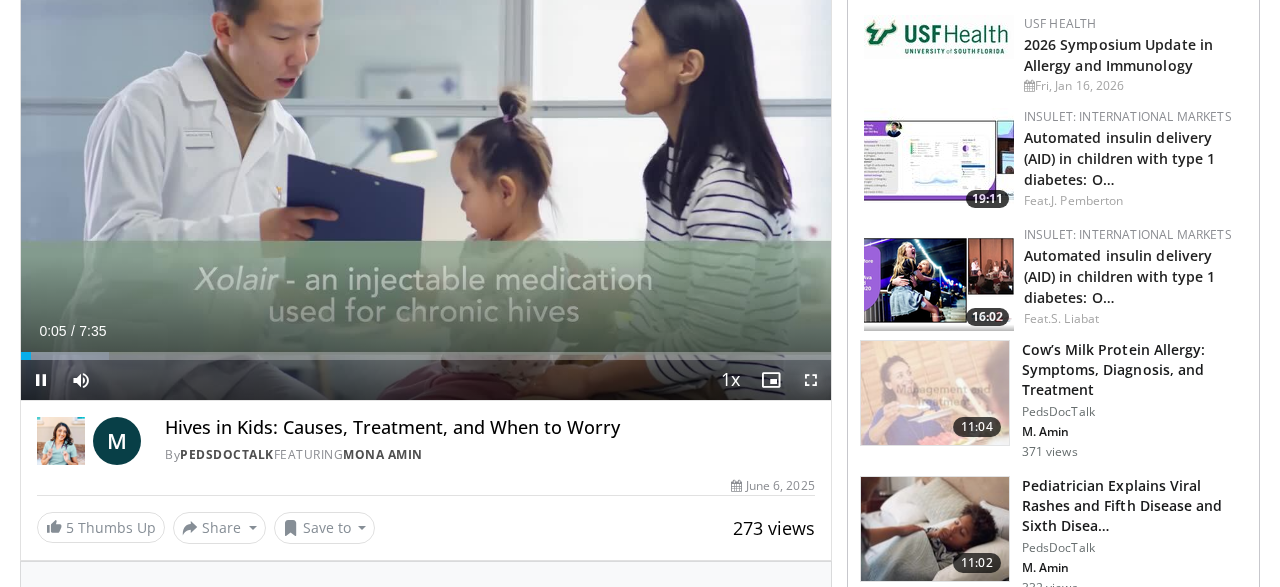 click at bounding box center (811, 380) 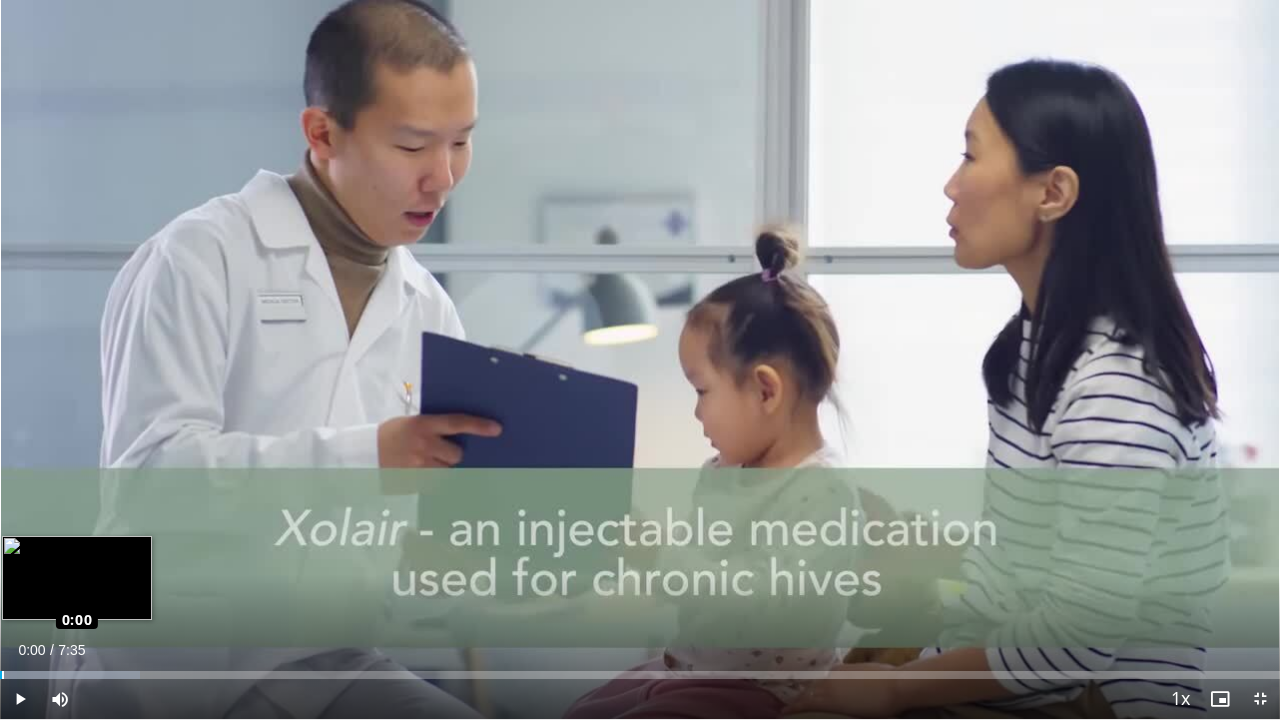 click on "0:00" at bounding box center (1, 675) 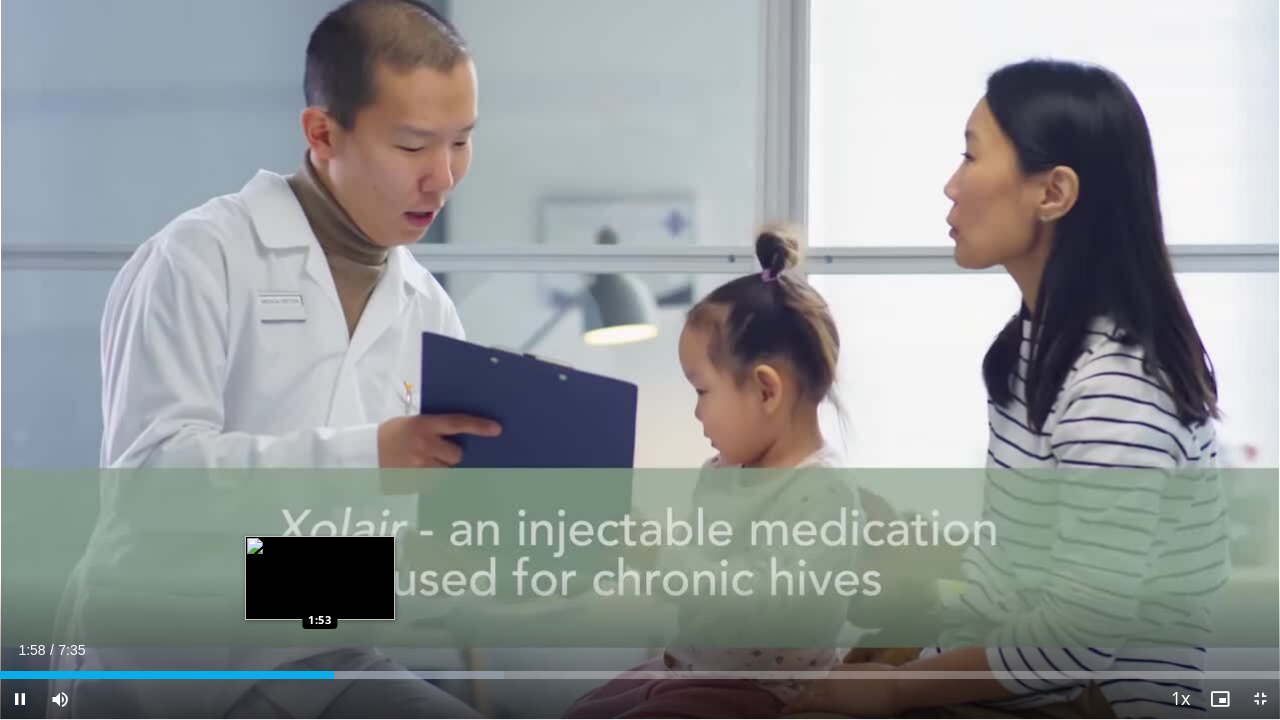 click on "Loaded :  39.41% 1:58 1:53" at bounding box center (640, 669) 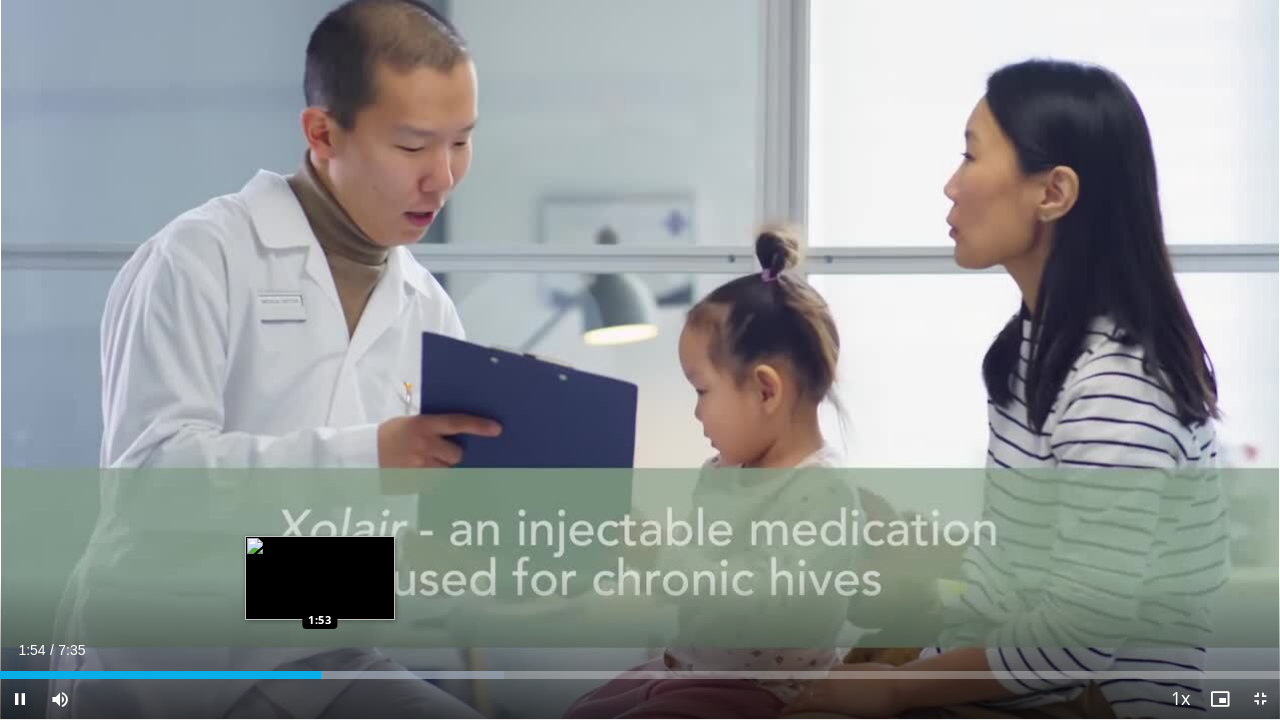 click on "**********" at bounding box center [640, 360] 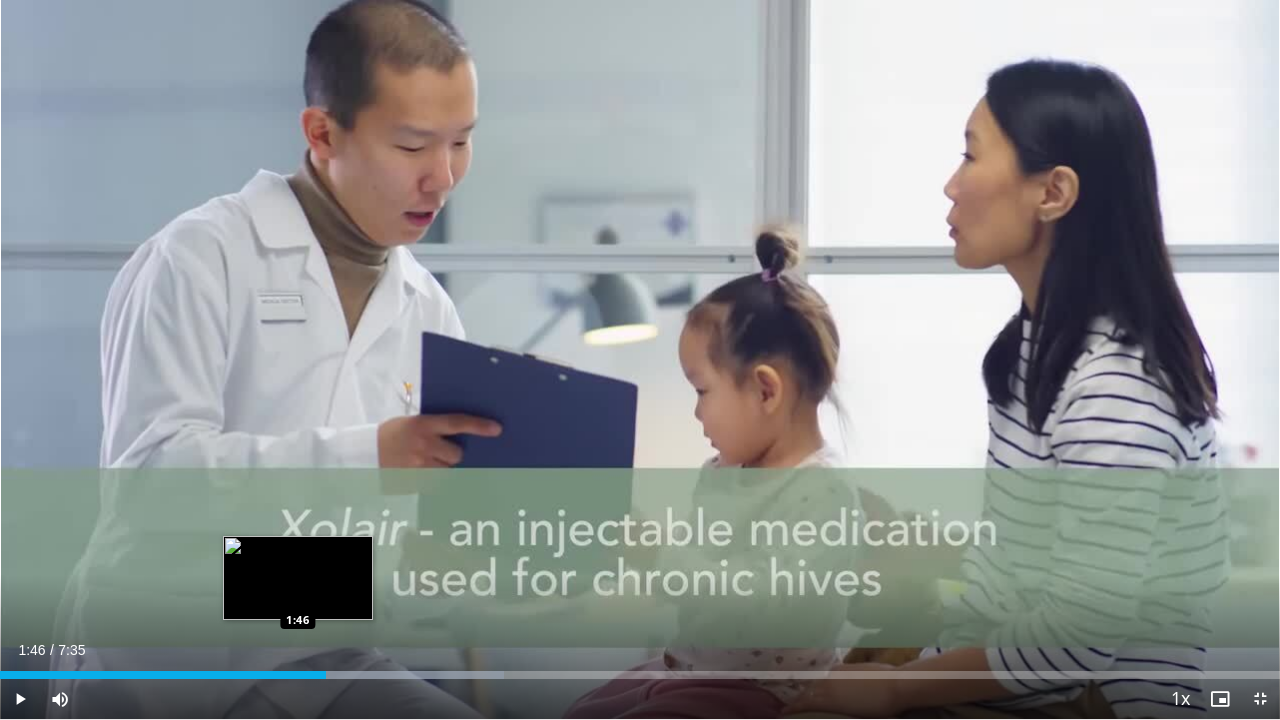 click on "Loaded :  39.41% 1:56 1:46" at bounding box center (640, 675) 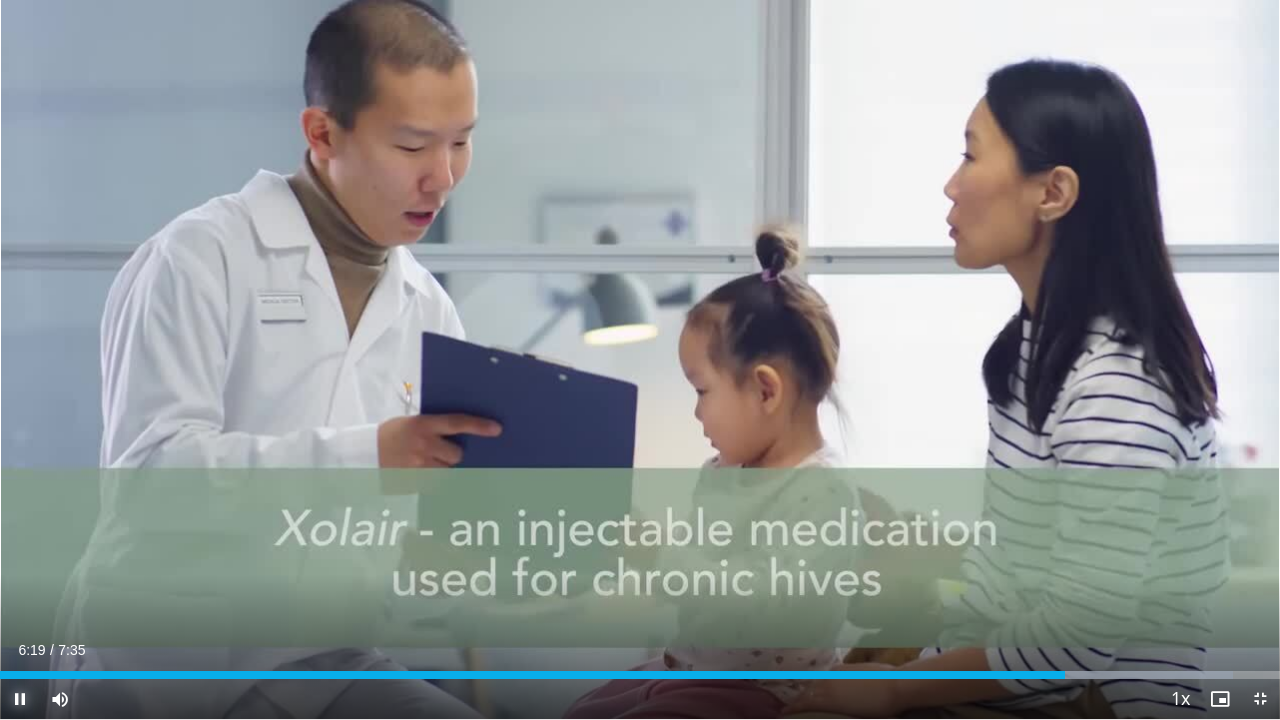 click at bounding box center (20, 699) 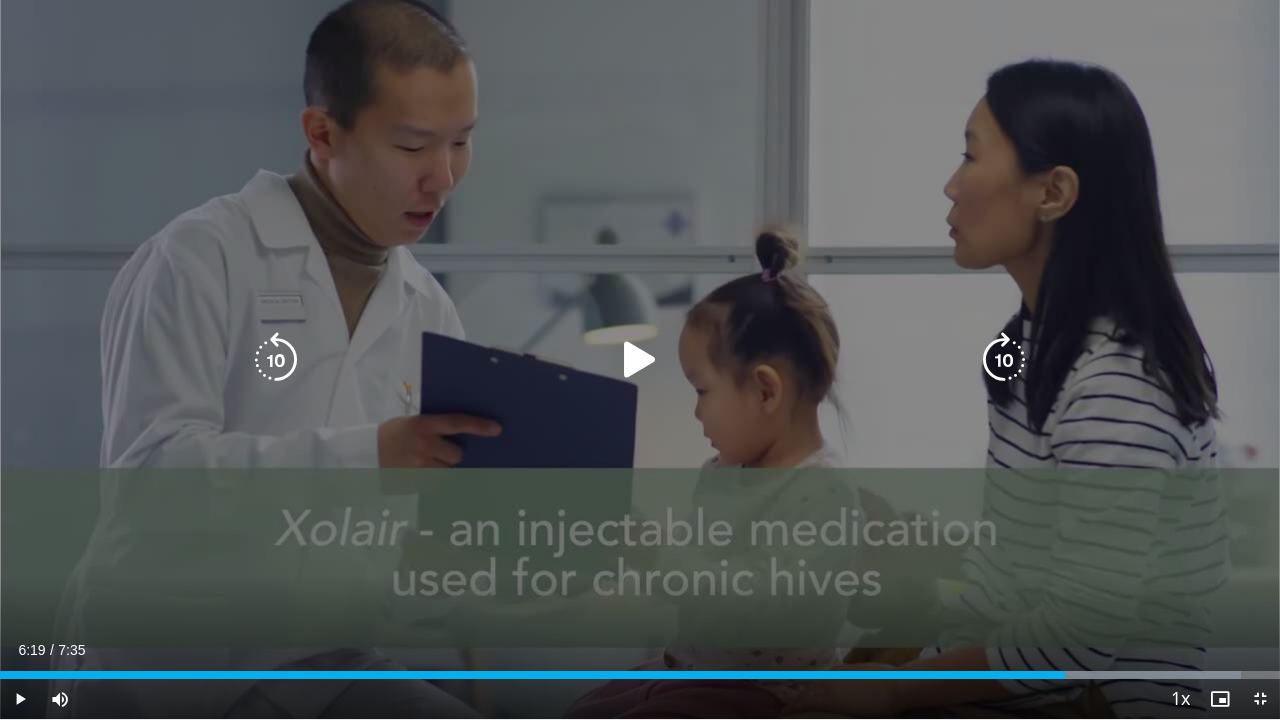 click at bounding box center [640, 360] 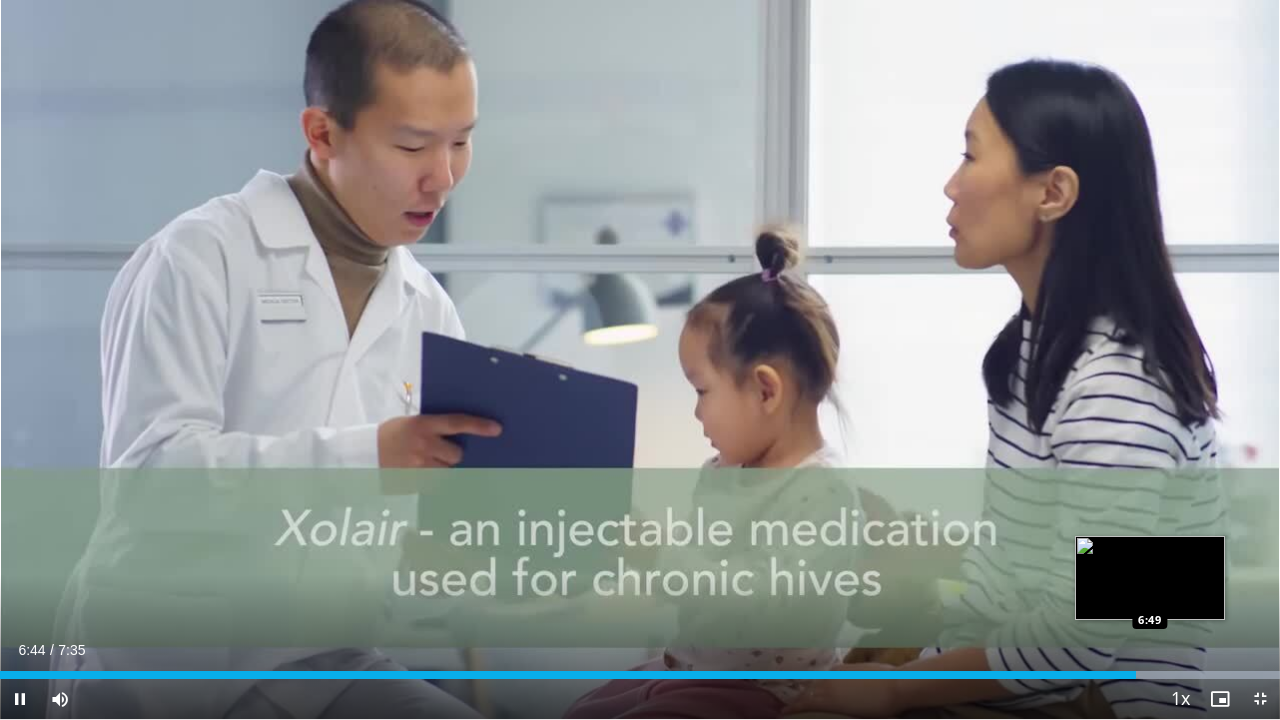 click on "Loaded :  100.00% 6:44 6:49" at bounding box center (640, 669) 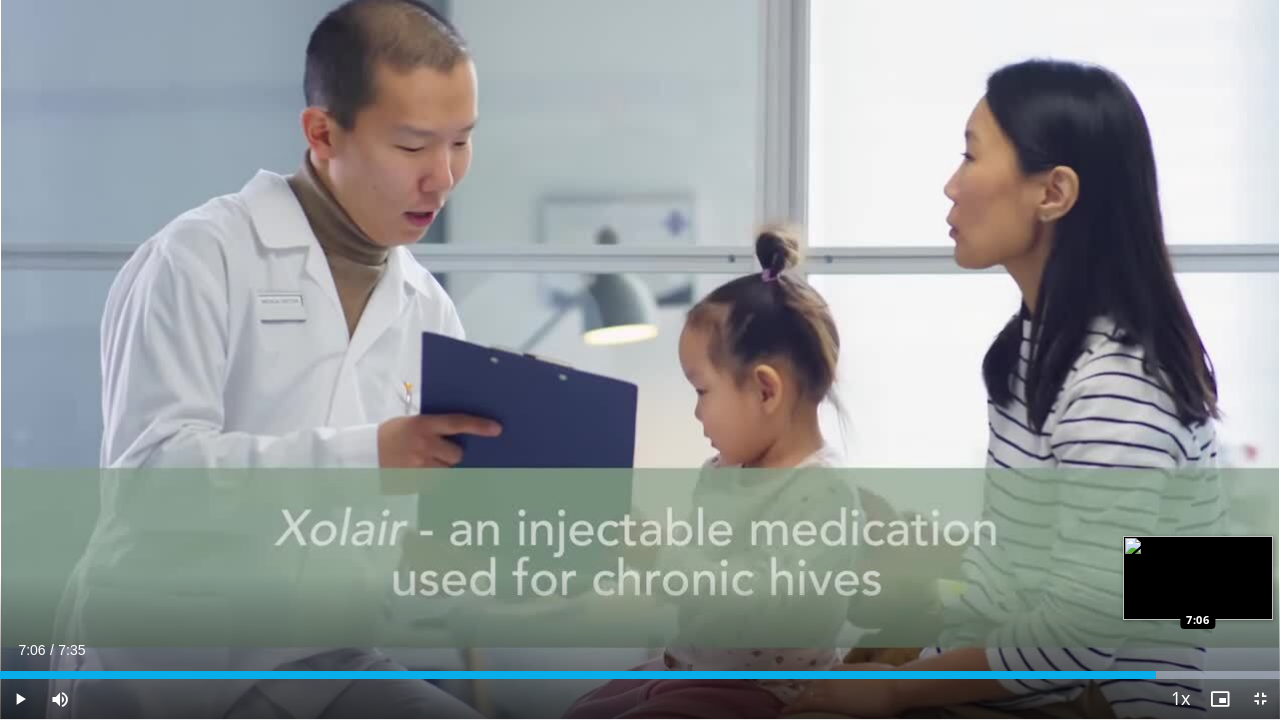 click on "Loaded :  100.00% 6:51 7:06" at bounding box center (640, 675) 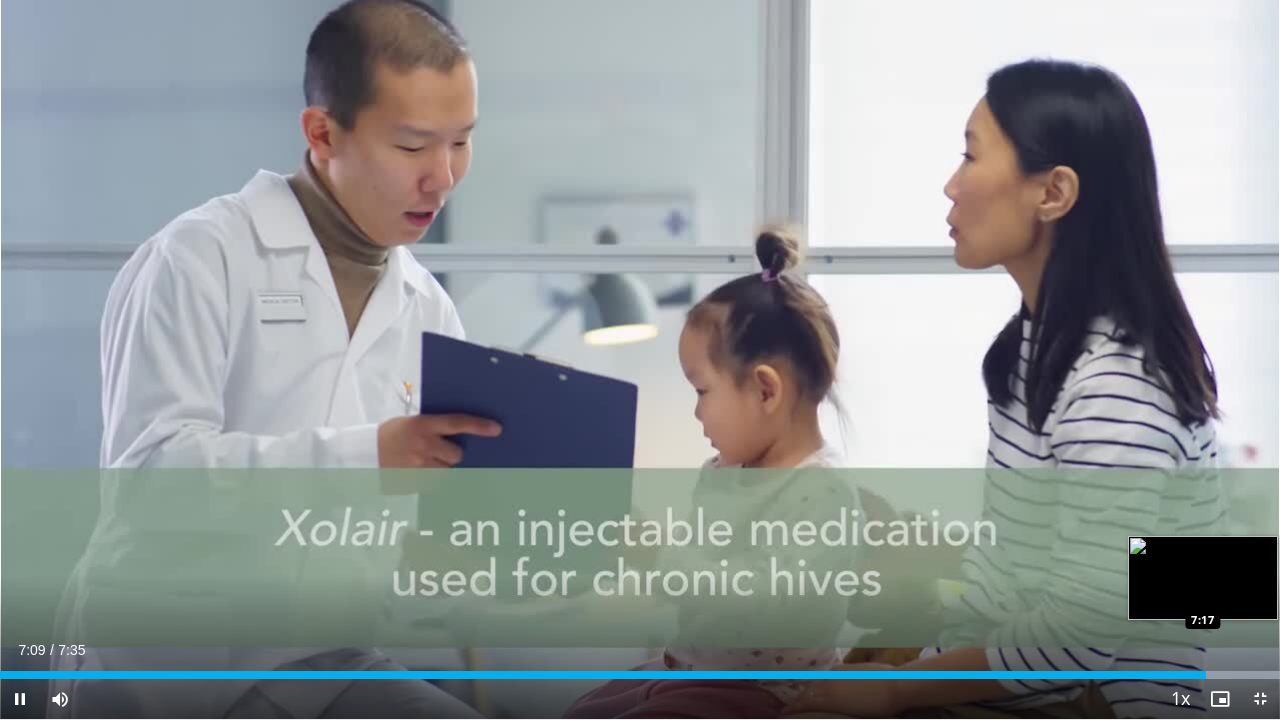 click on "Loaded :  100.00% 7:09 7:17" at bounding box center (640, 675) 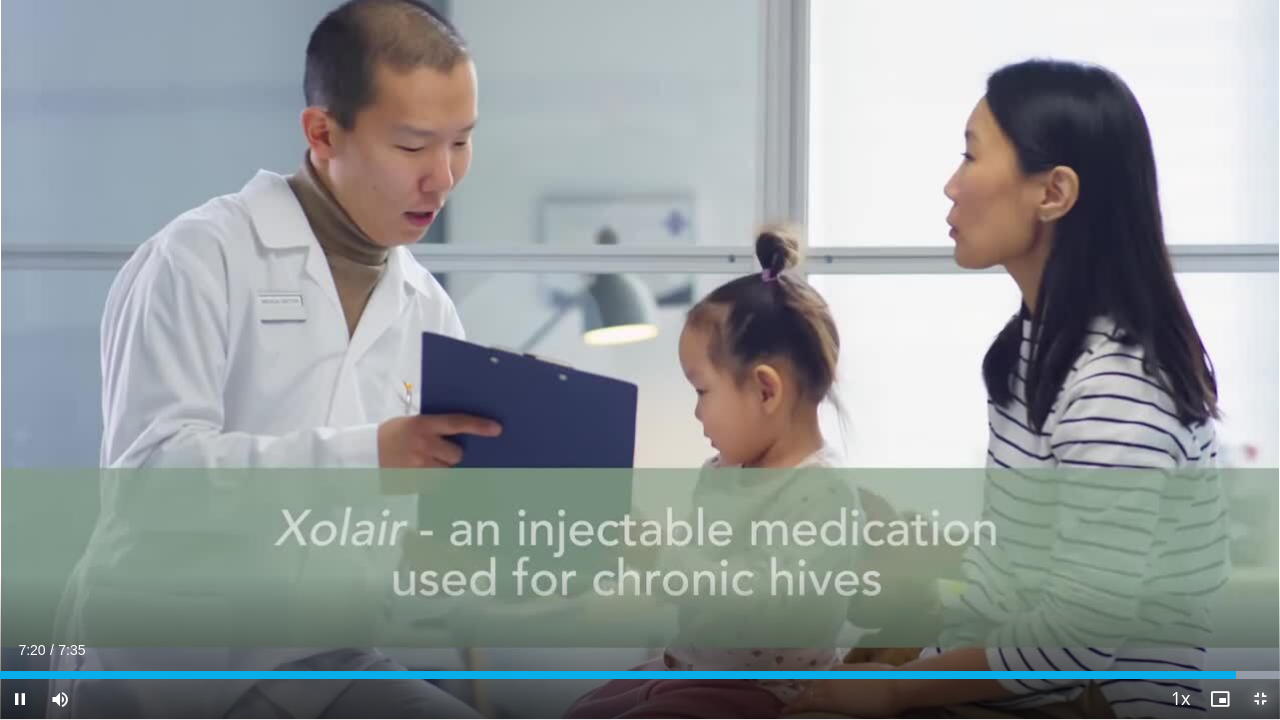 click at bounding box center [1260, 699] 